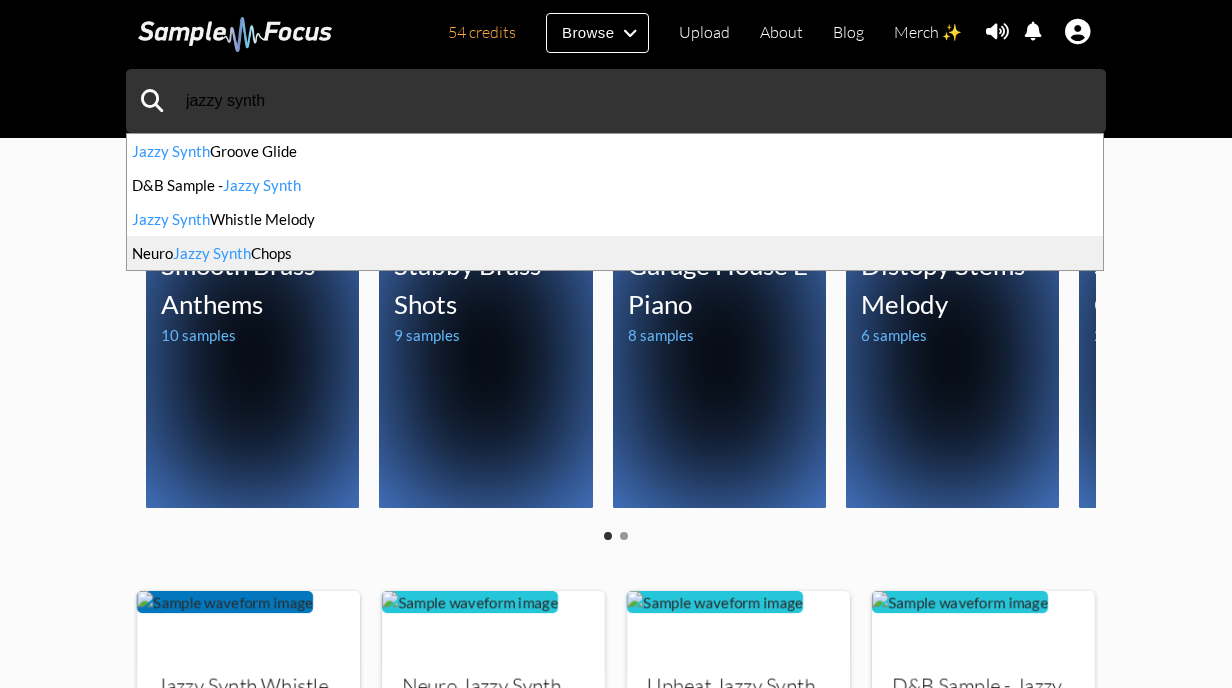scroll, scrollTop: 0, scrollLeft: 0, axis: both 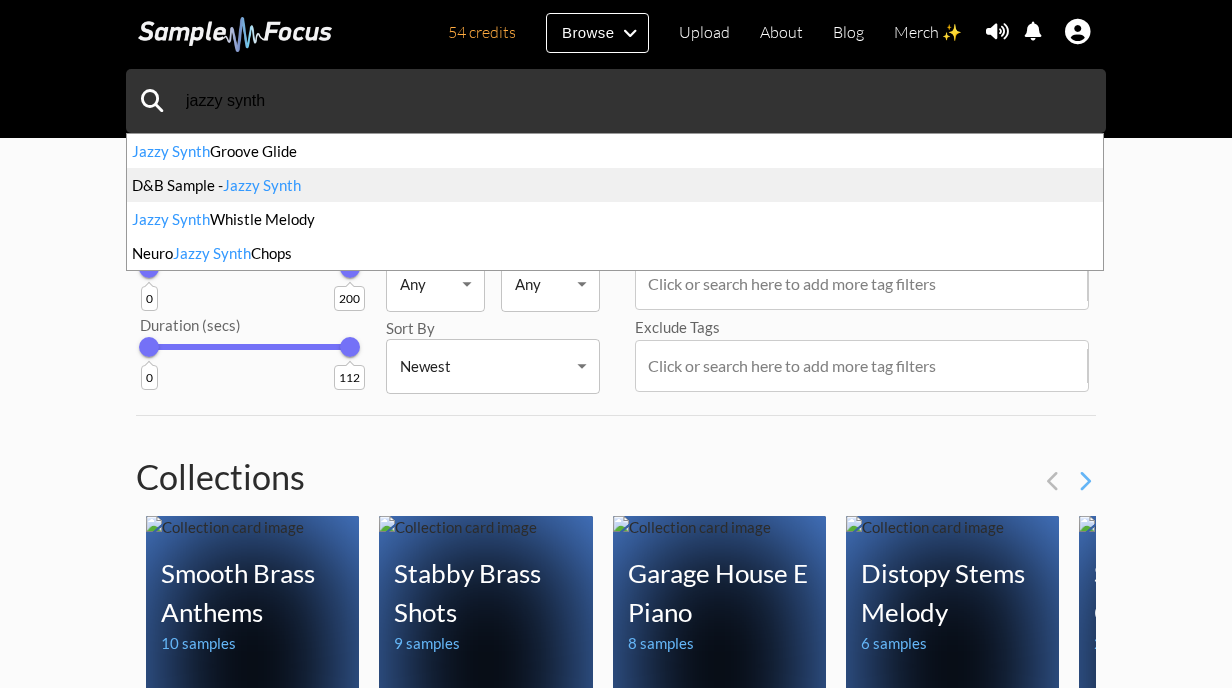 click on "Jazzy Synth" at bounding box center [262, 185] 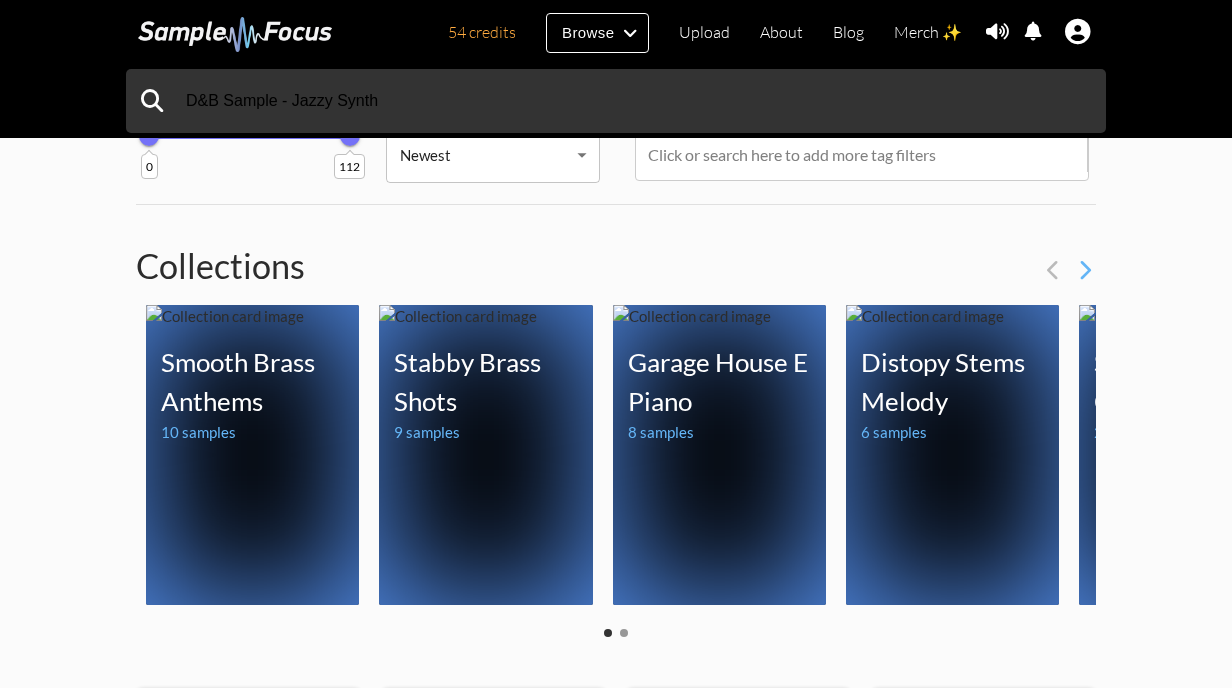 scroll, scrollTop: 0, scrollLeft: 0, axis: both 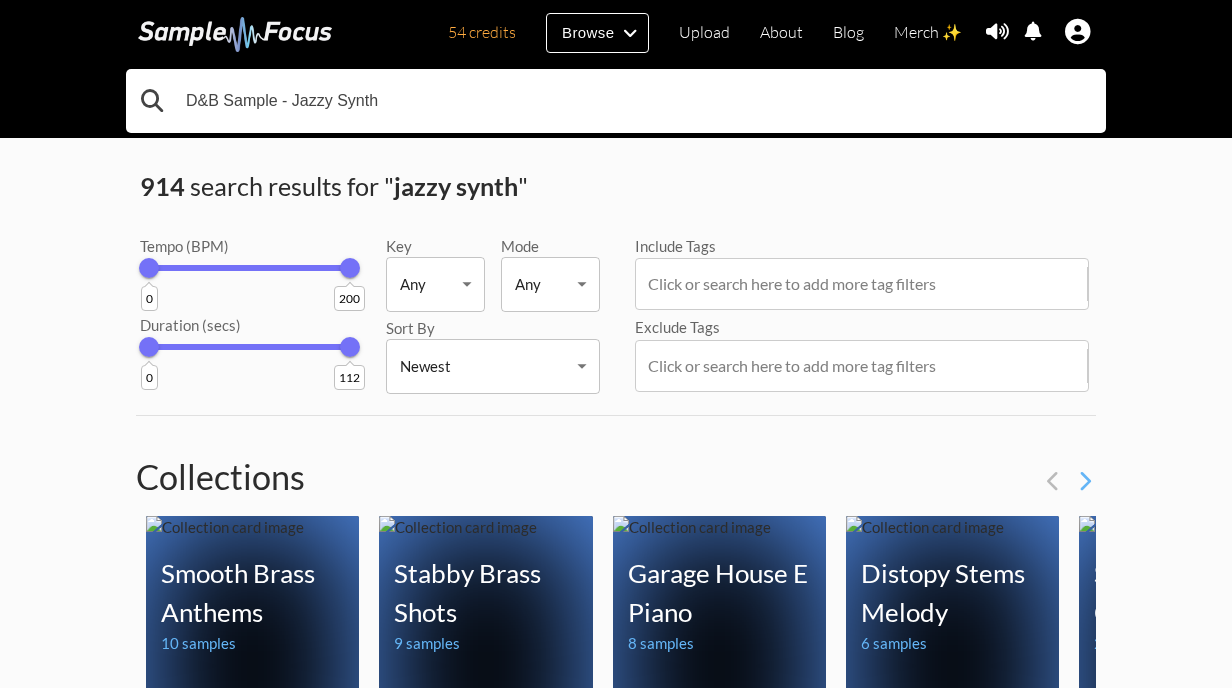 click on "D&B Sample - Jazzy Synth" at bounding box center [616, 101] 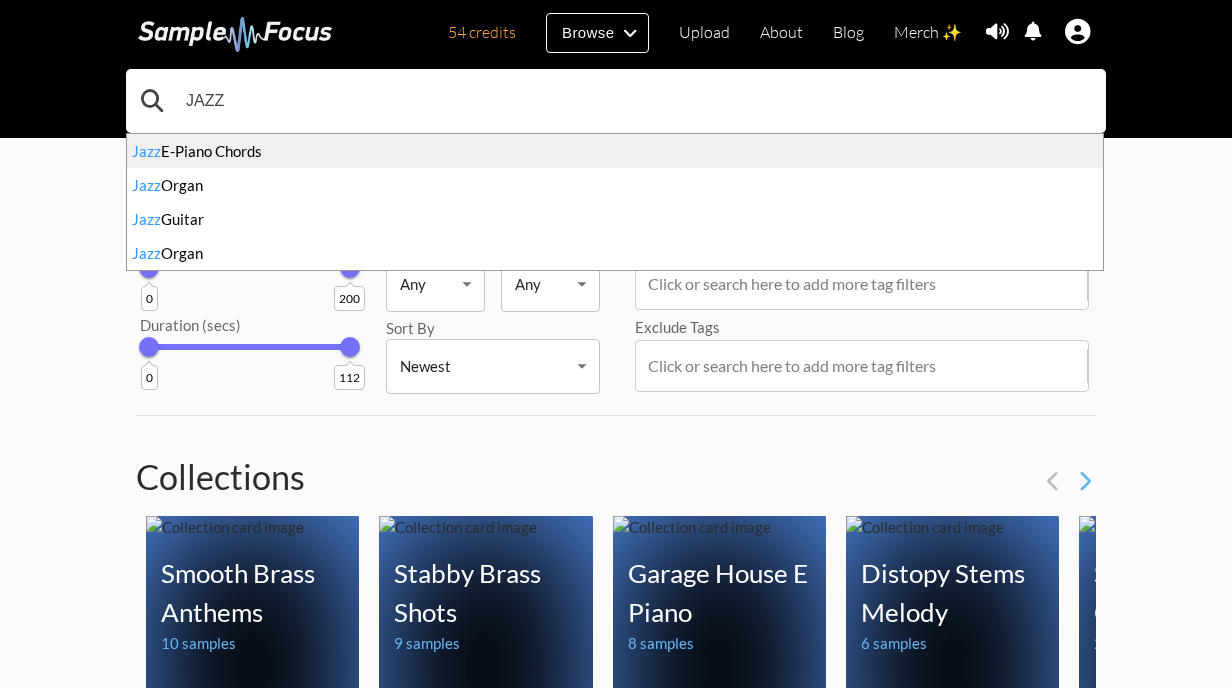 type on "JAZZ" 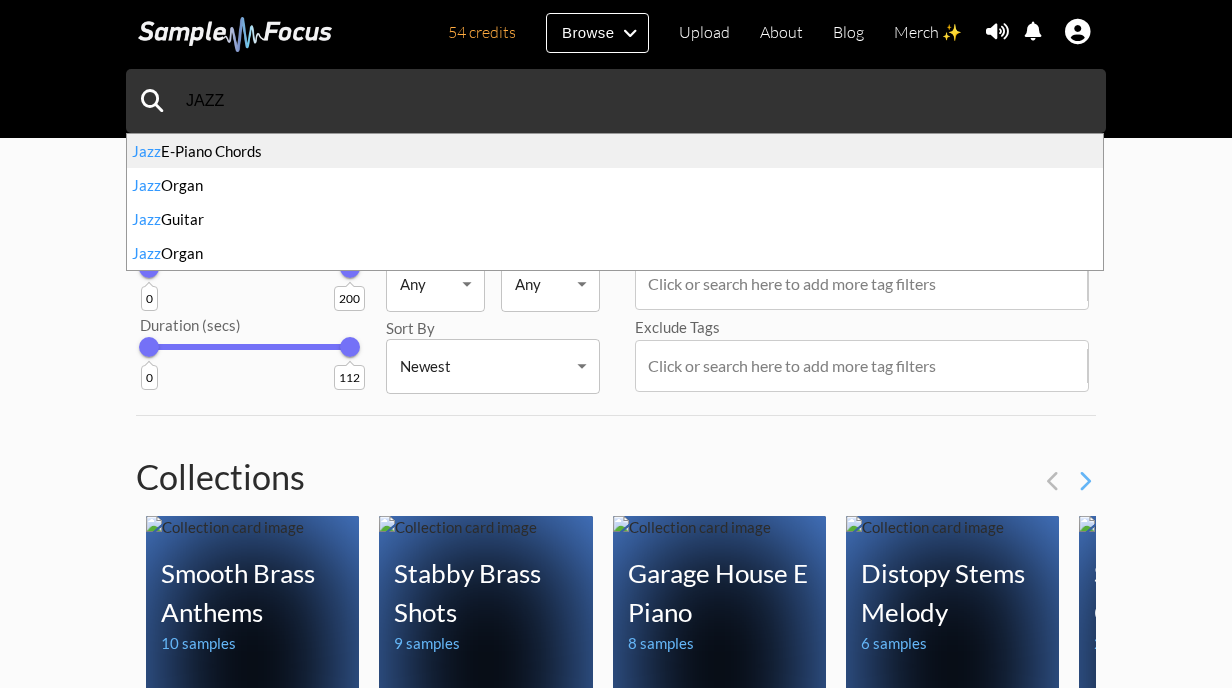 click on "Jazz  E-Piano Chords" at bounding box center [615, 151] 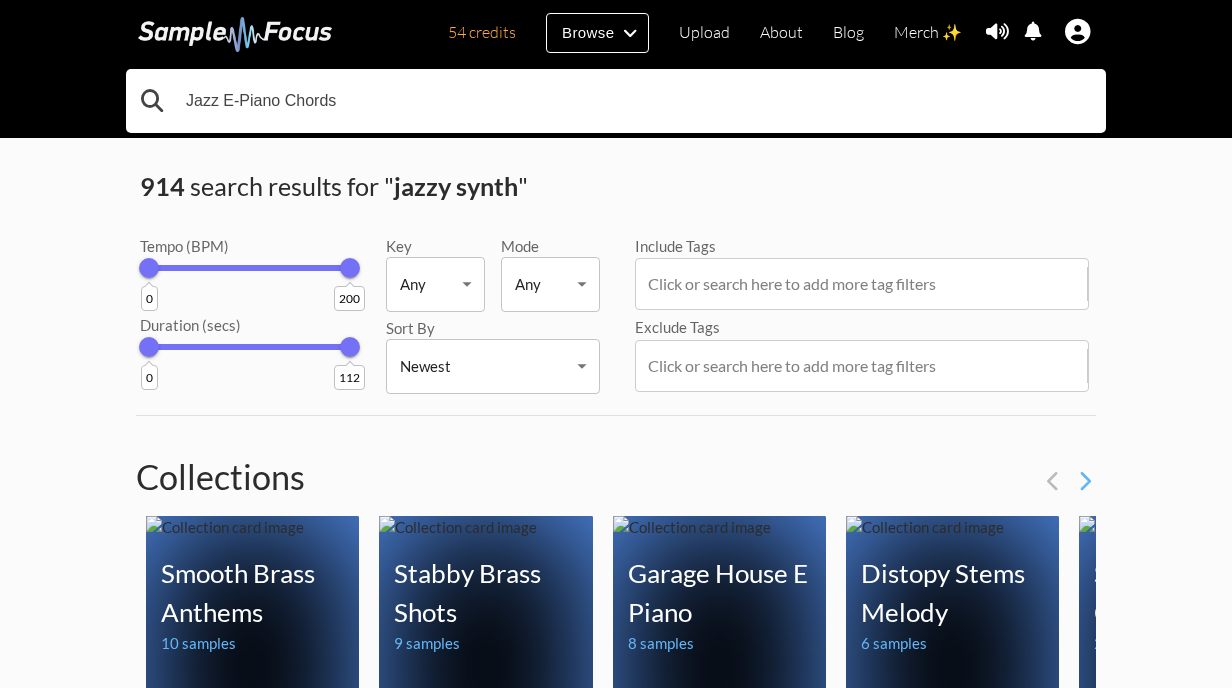 click on "Jazz E-Piano Chords" at bounding box center [616, 101] 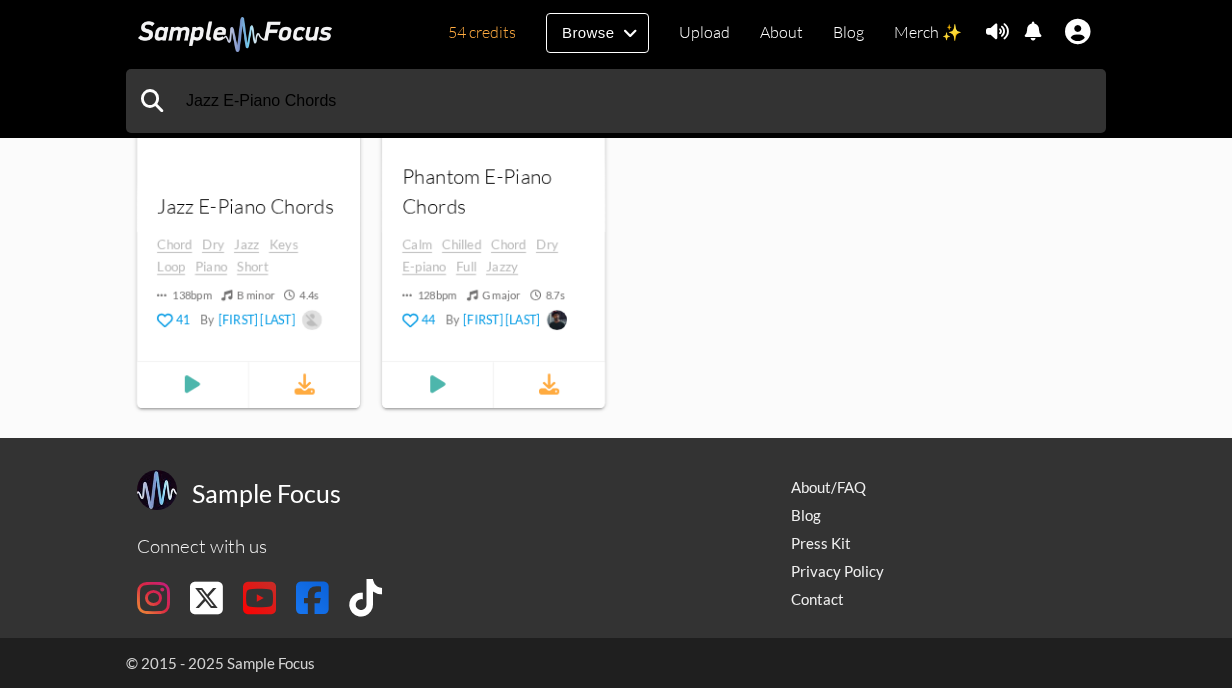 scroll, scrollTop: 0, scrollLeft: 0, axis: both 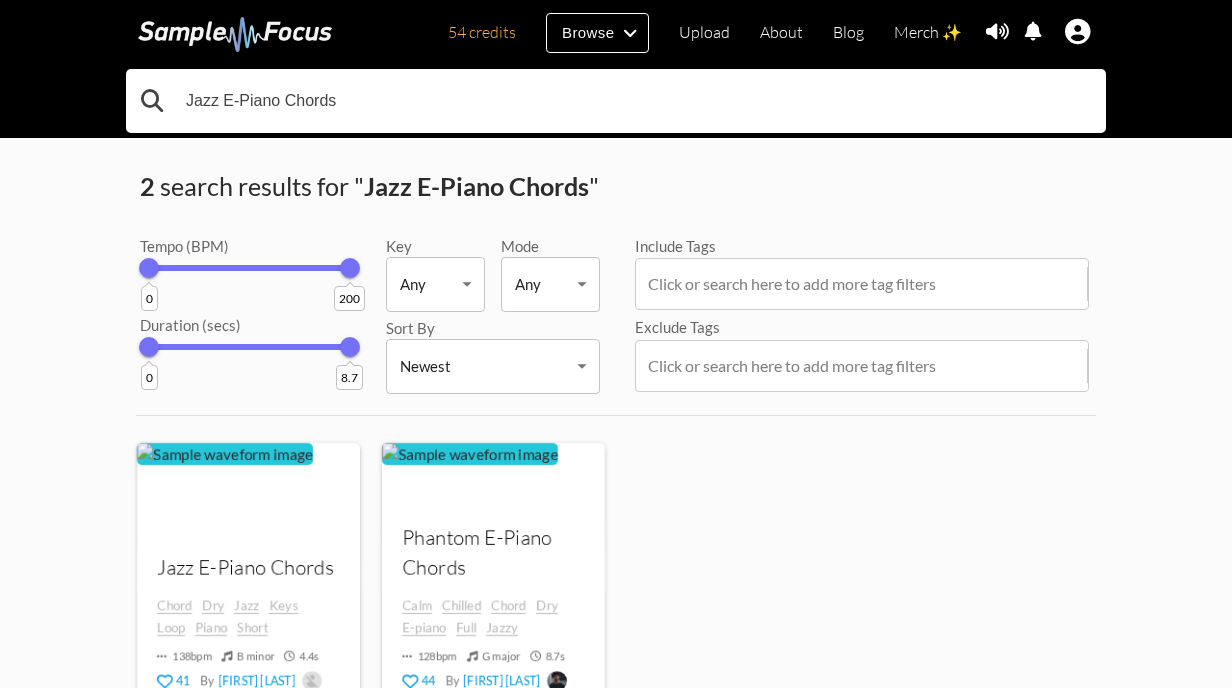 click on "Jazz E-Piano Chords" at bounding box center (616, 101) 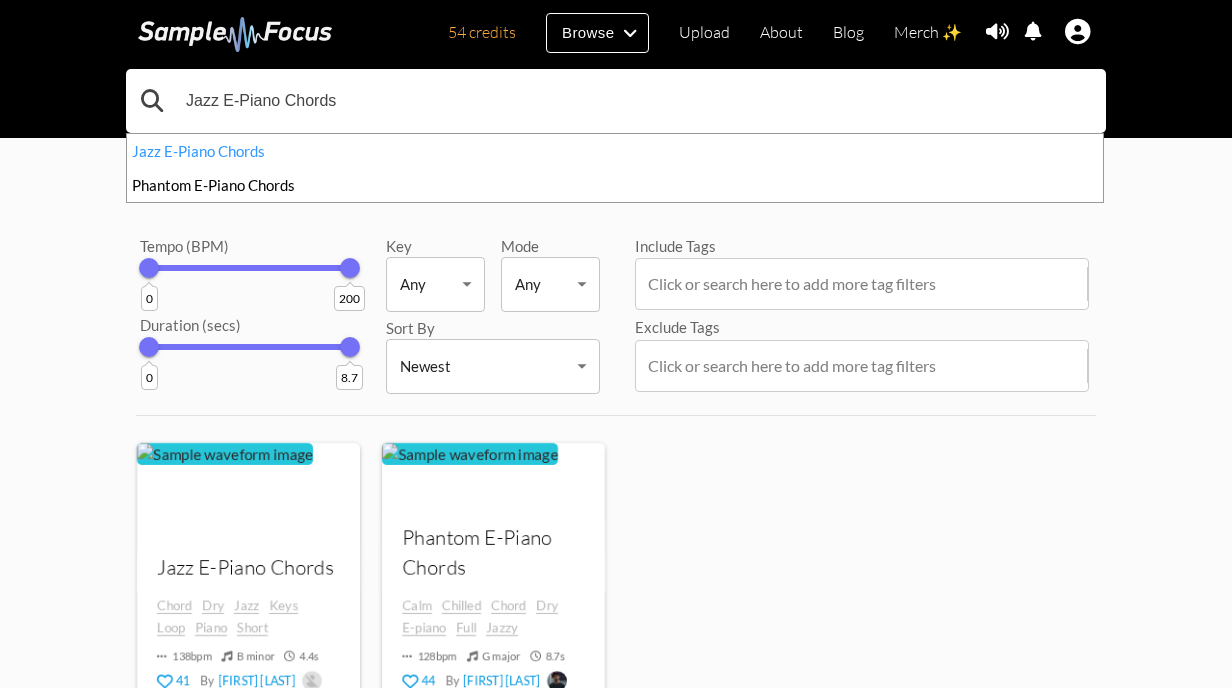 click on "Jazz E-Piano Chords" at bounding box center [616, 101] 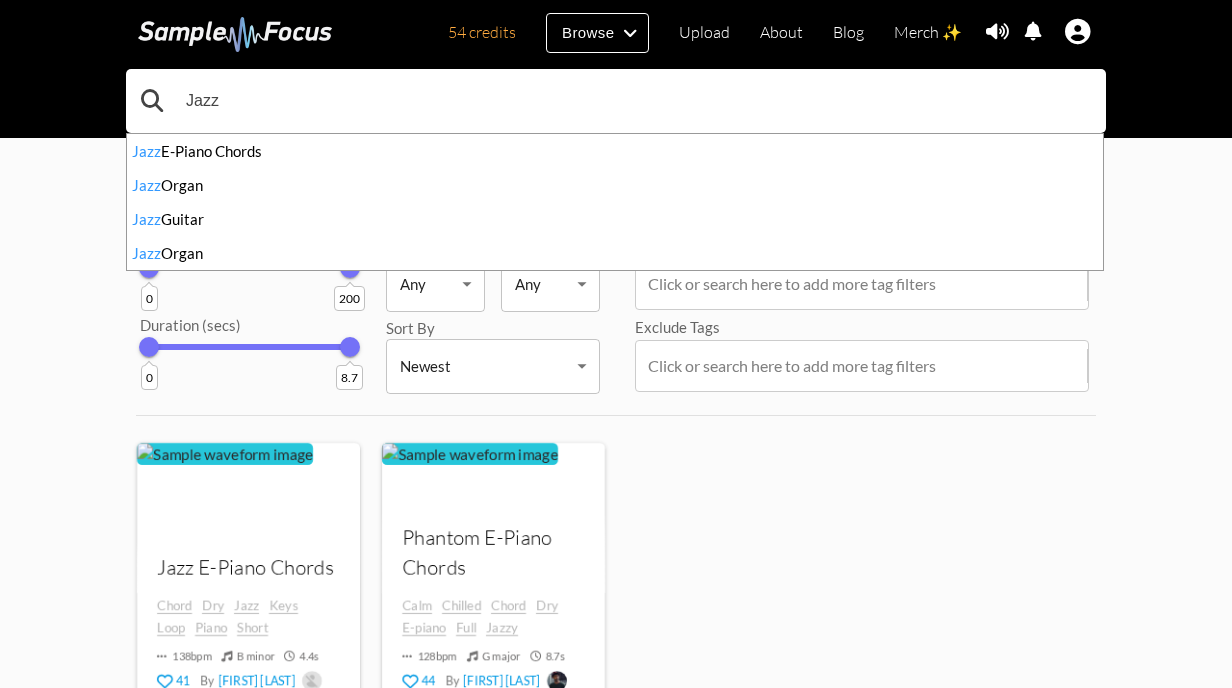 type on "Jazz" 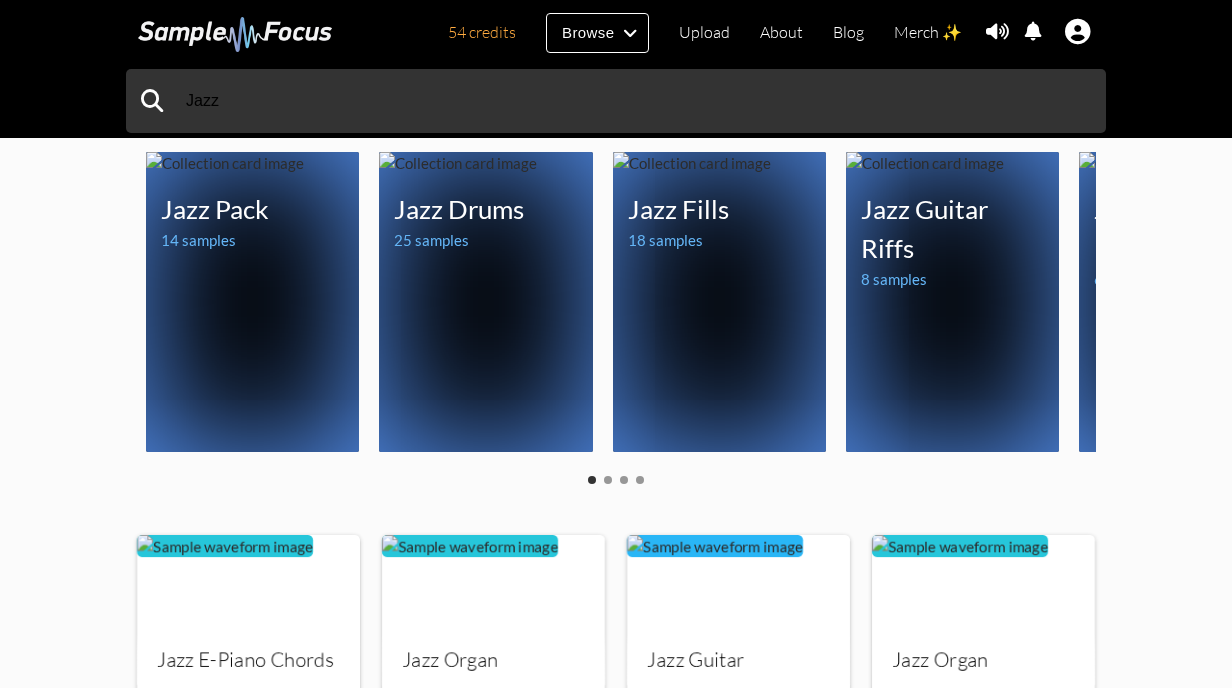 scroll, scrollTop: 361, scrollLeft: 0, axis: vertical 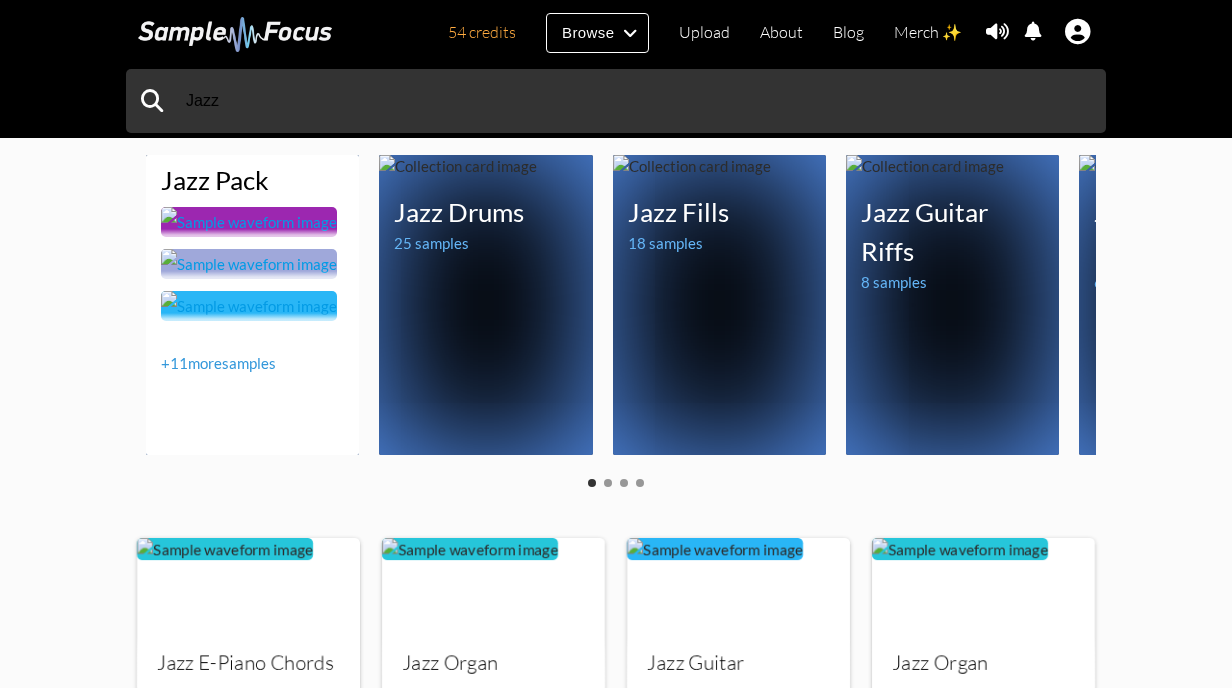 click on "+  11  more  samples" at bounding box center (218, 363) 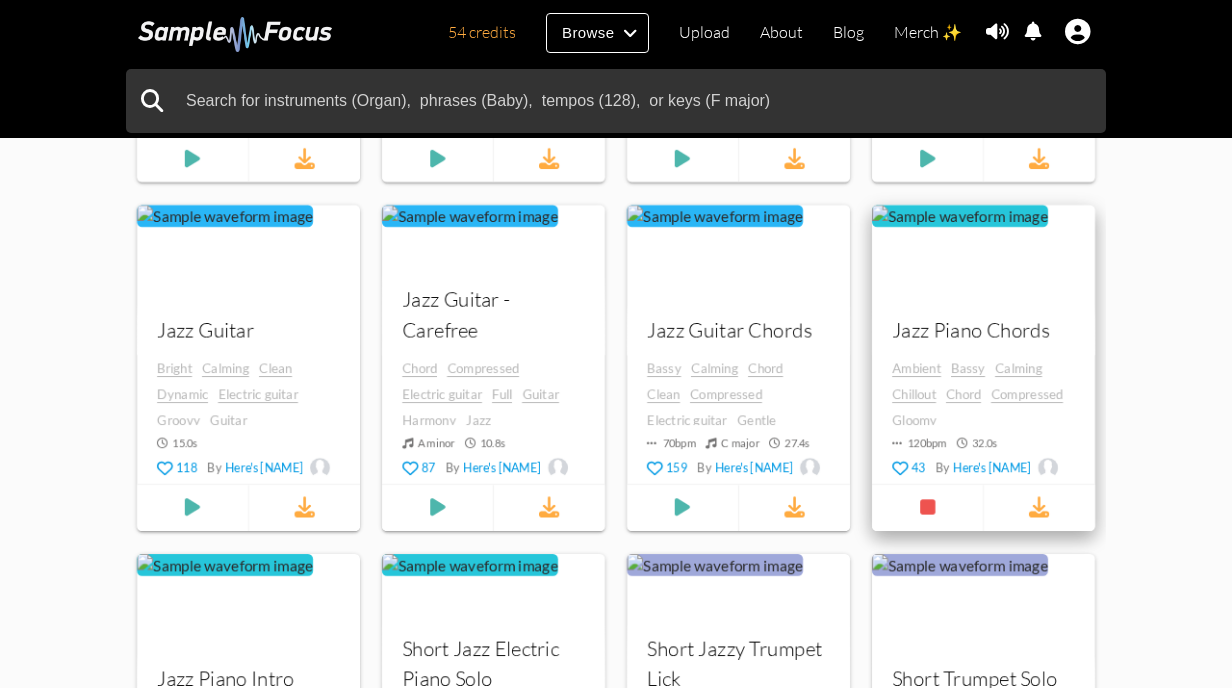 scroll, scrollTop: 779, scrollLeft: 0, axis: vertical 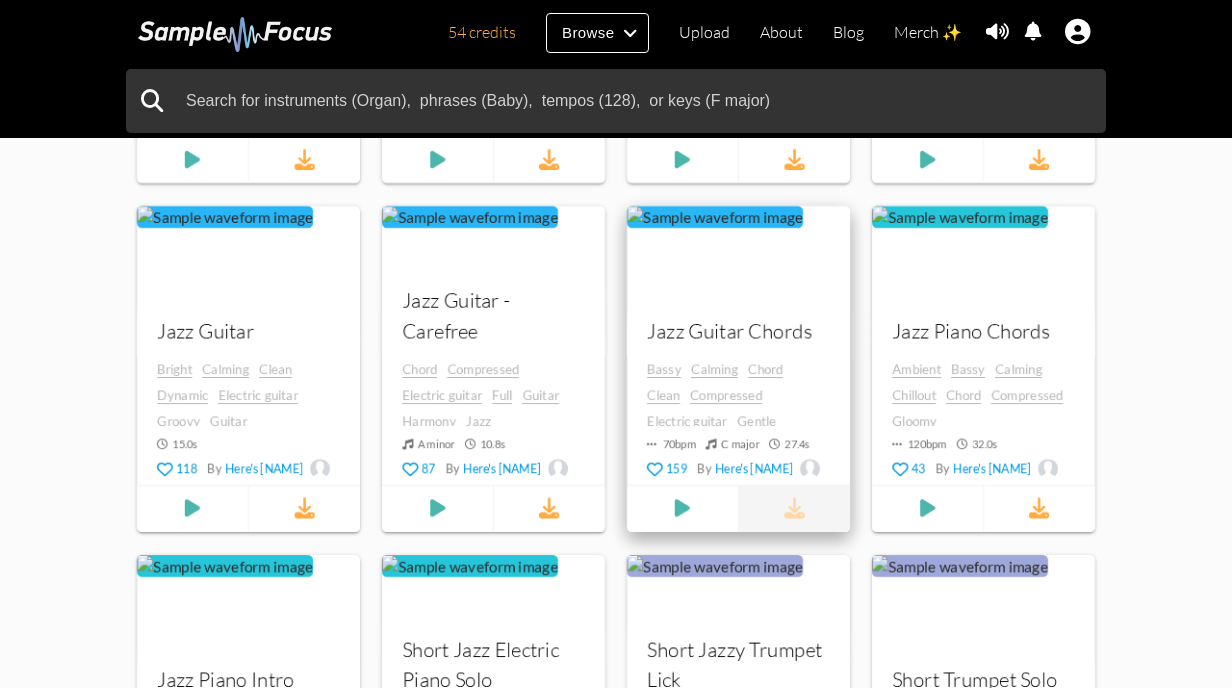 click at bounding box center [794, 509] 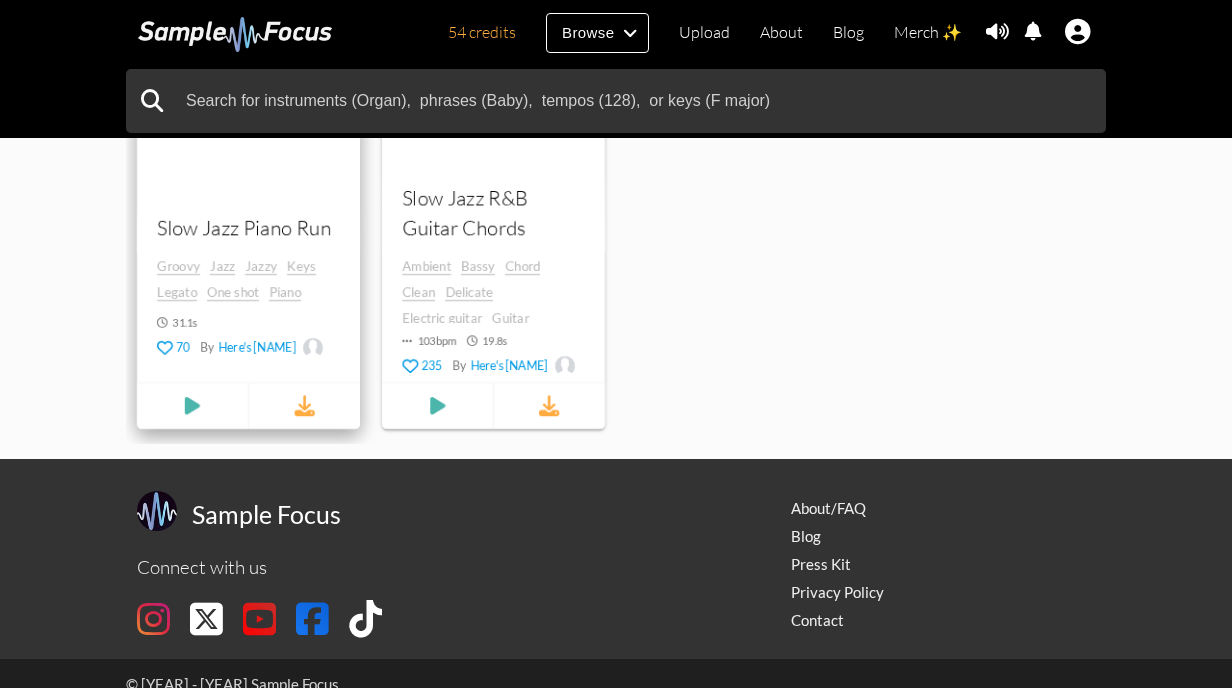 scroll, scrollTop: 0, scrollLeft: 0, axis: both 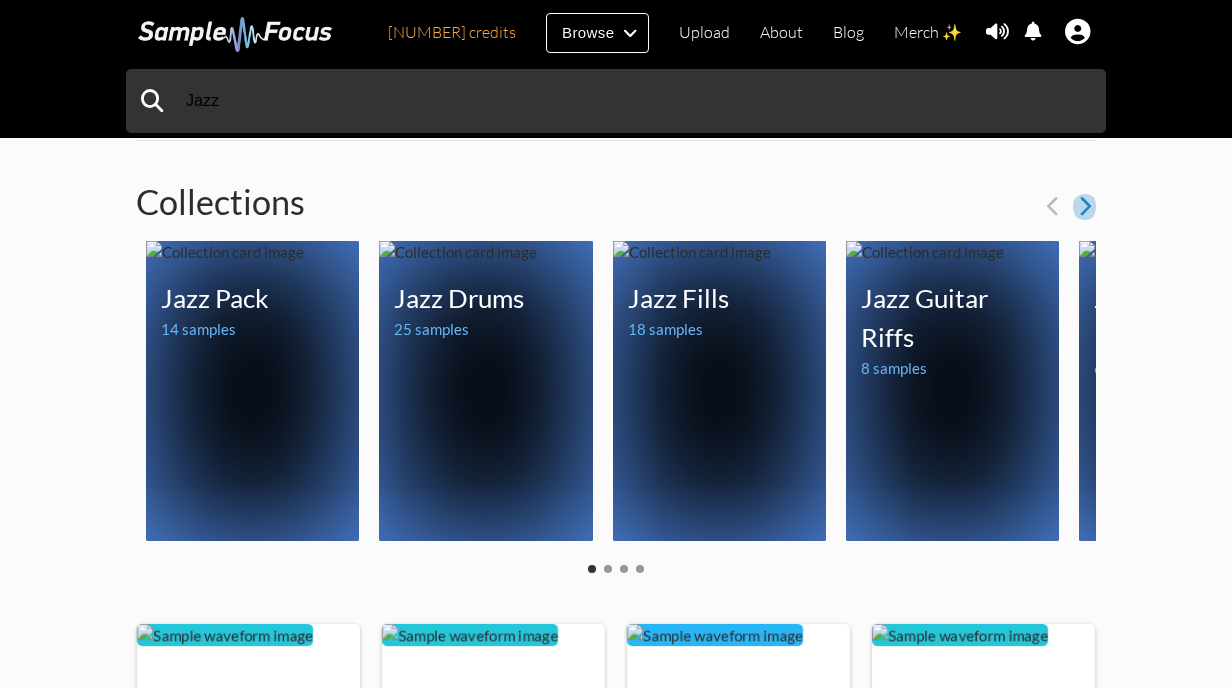 click at bounding box center (1084, 206) 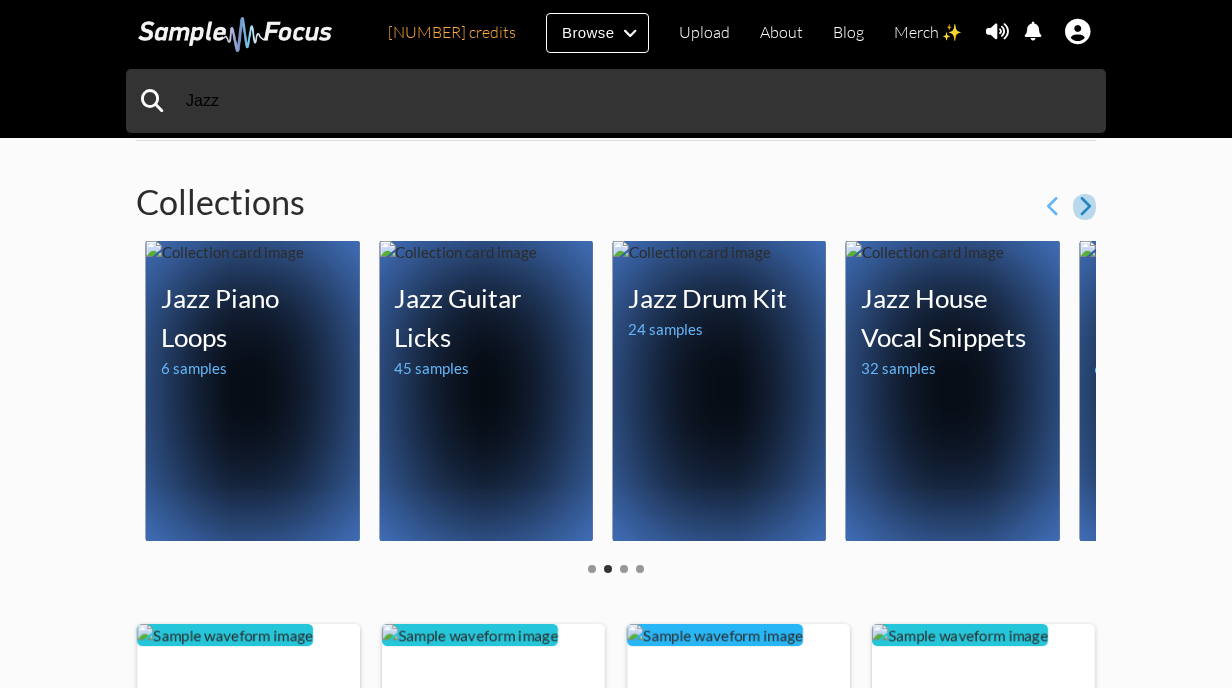 click at bounding box center [1084, 206] 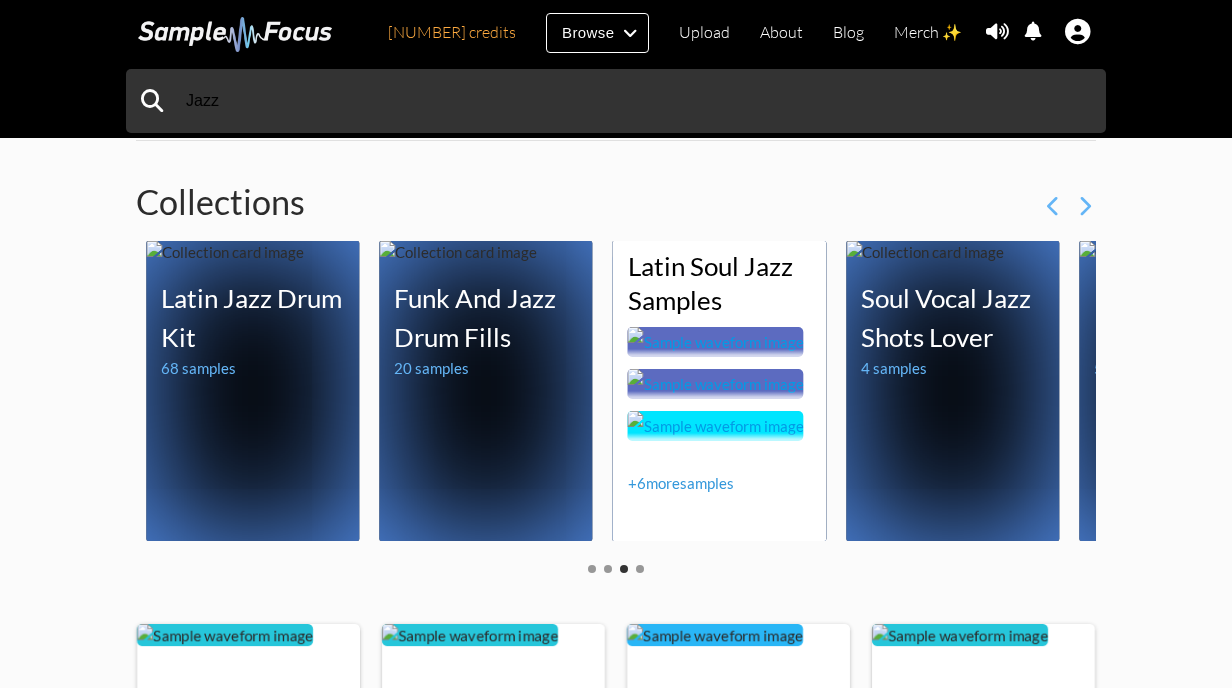 click on "+  6  more  samples" at bounding box center [681, 483] 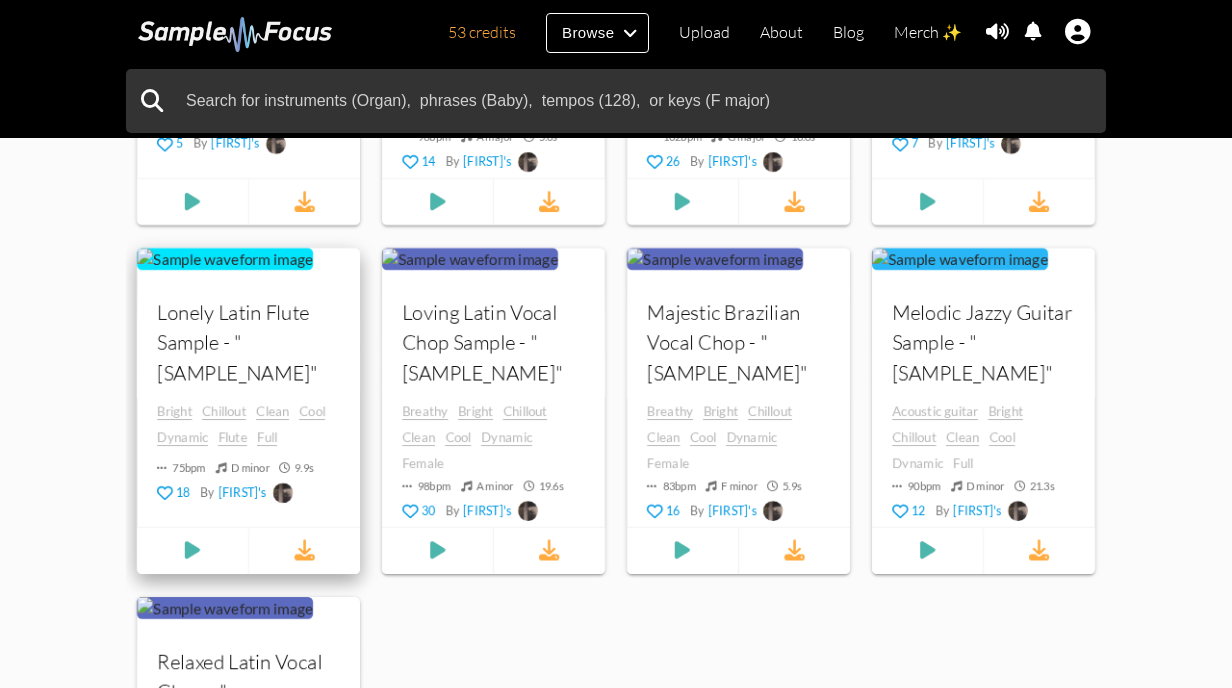 scroll, scrollTop: 756, scrollLeft: 0, axis: vertical 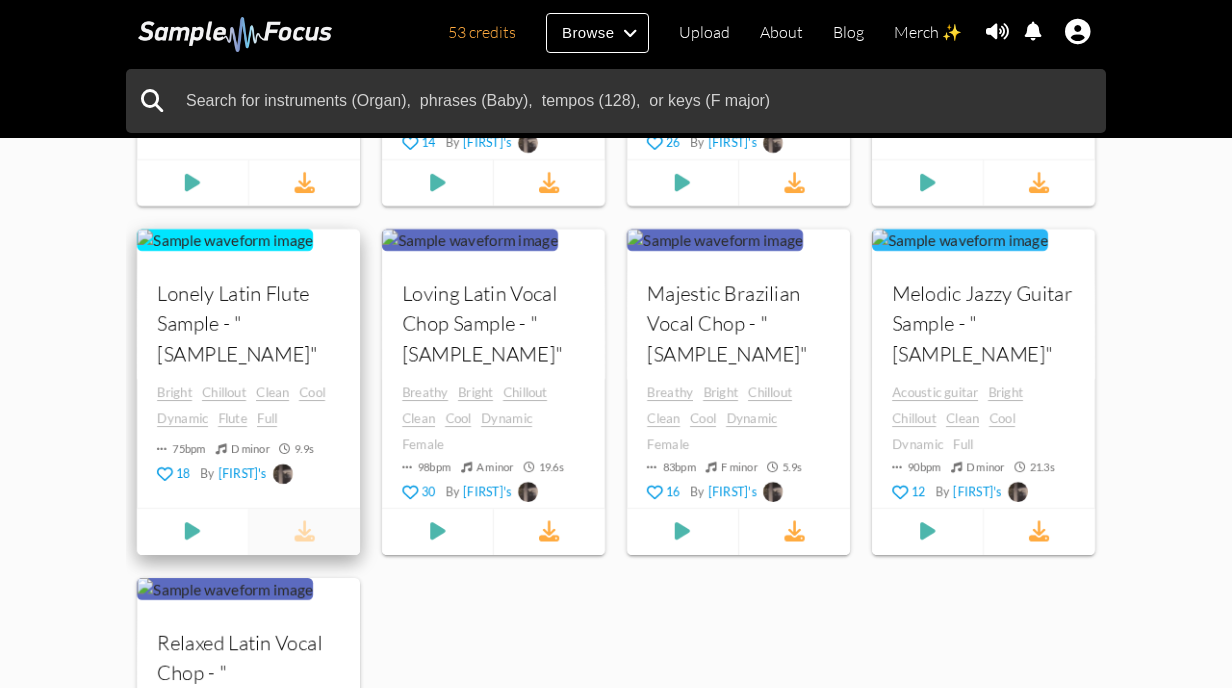 click at bounding box center (304, 532) 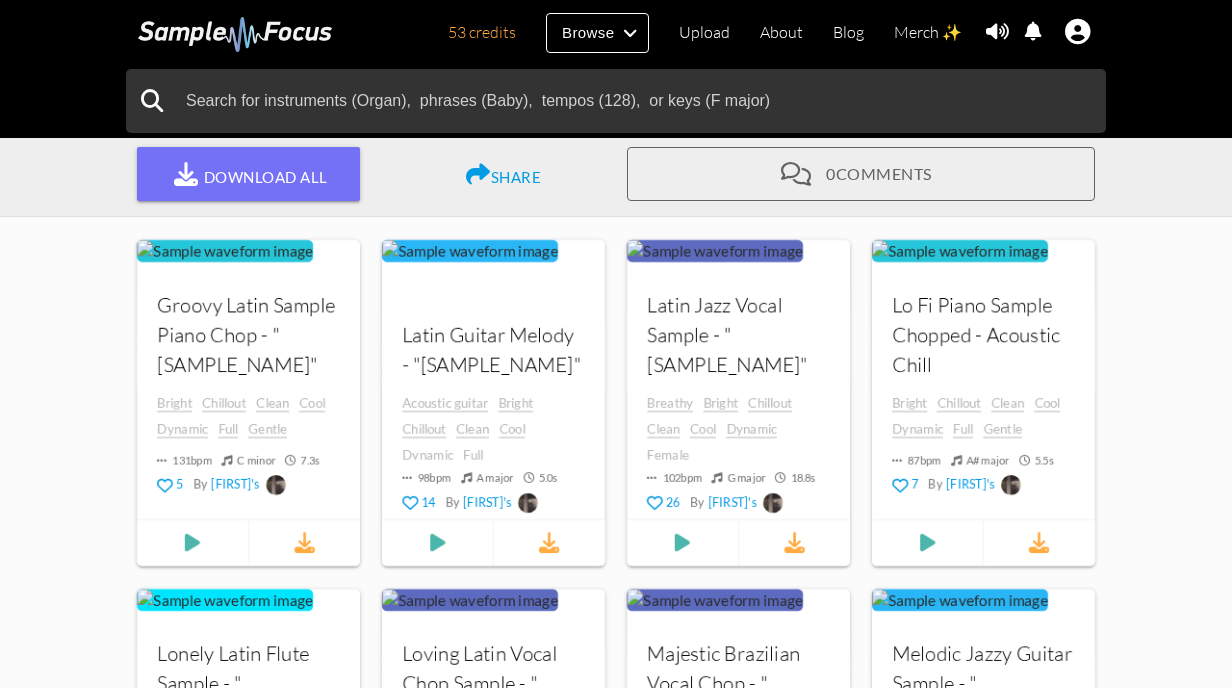 scroll, scrollTop: 0, scrollLeft: 0, axis: both 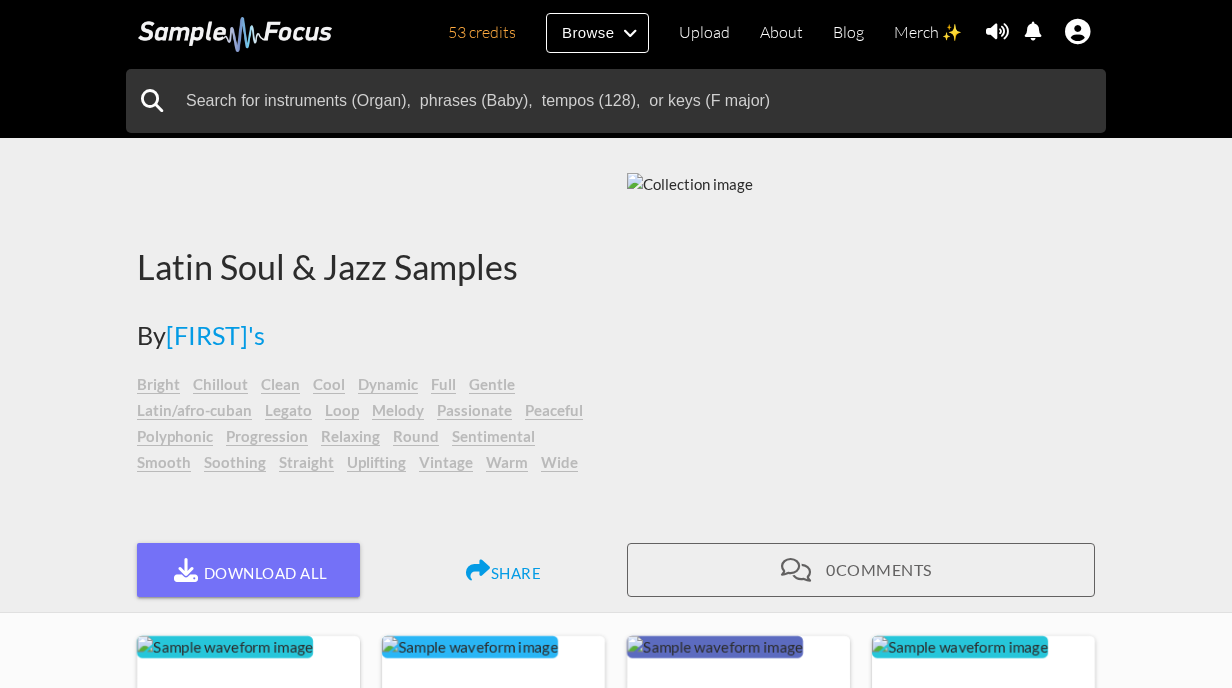 click on "Marlene's" at bounding box center (215, 335) 